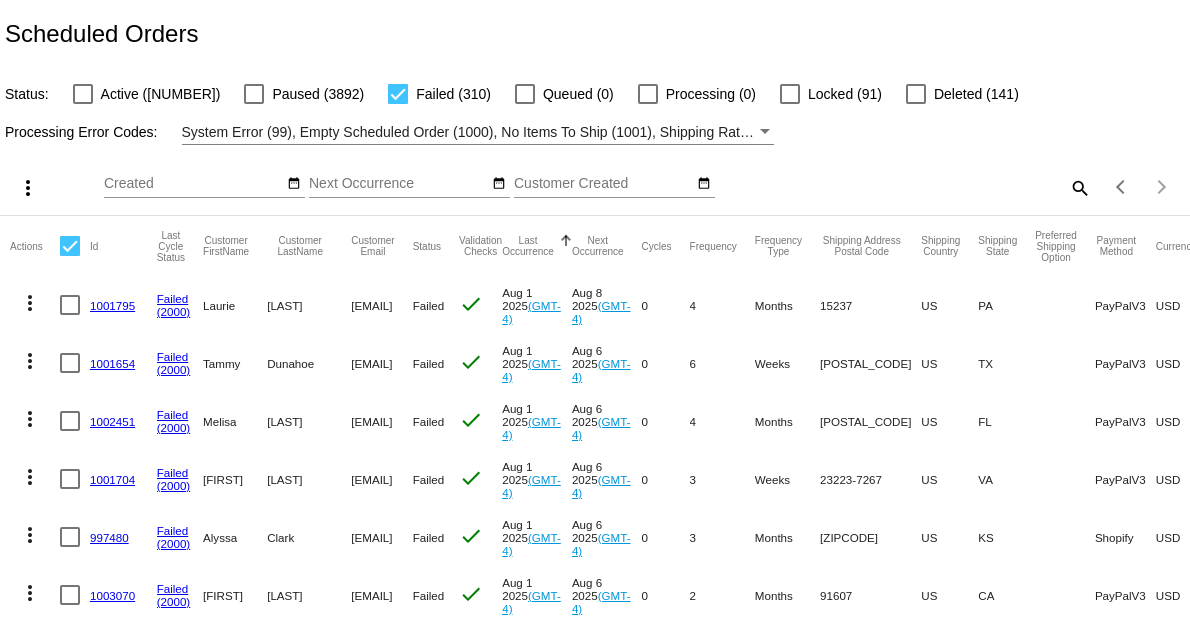 scroll, scrollTop: 0, scrollLeft: 0, axis: both 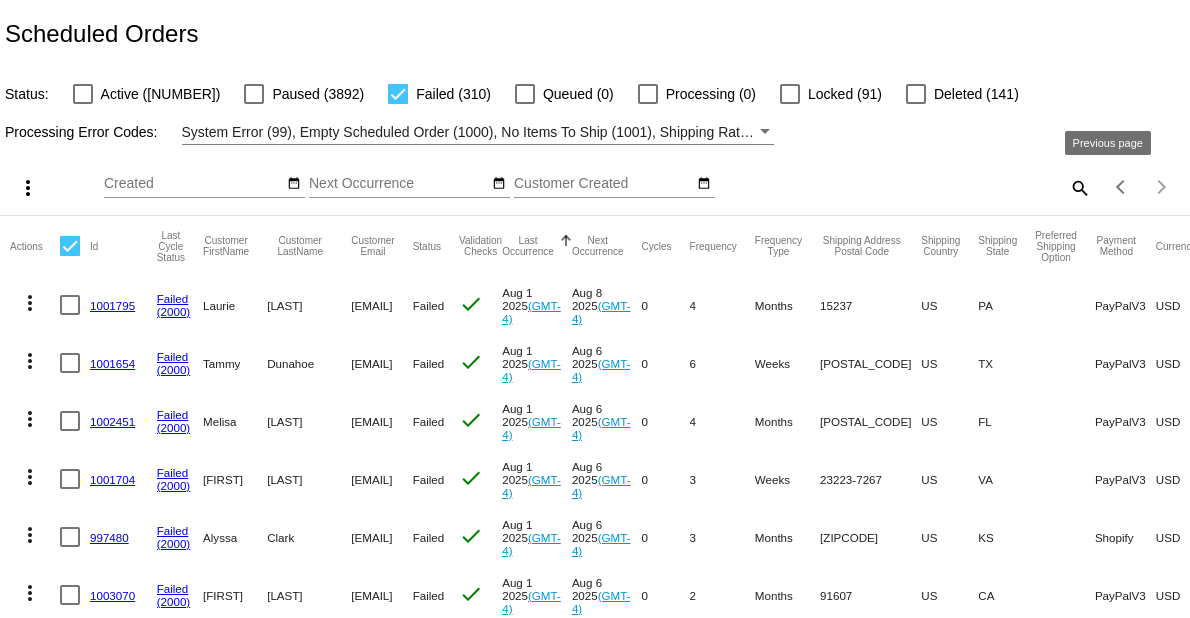 click 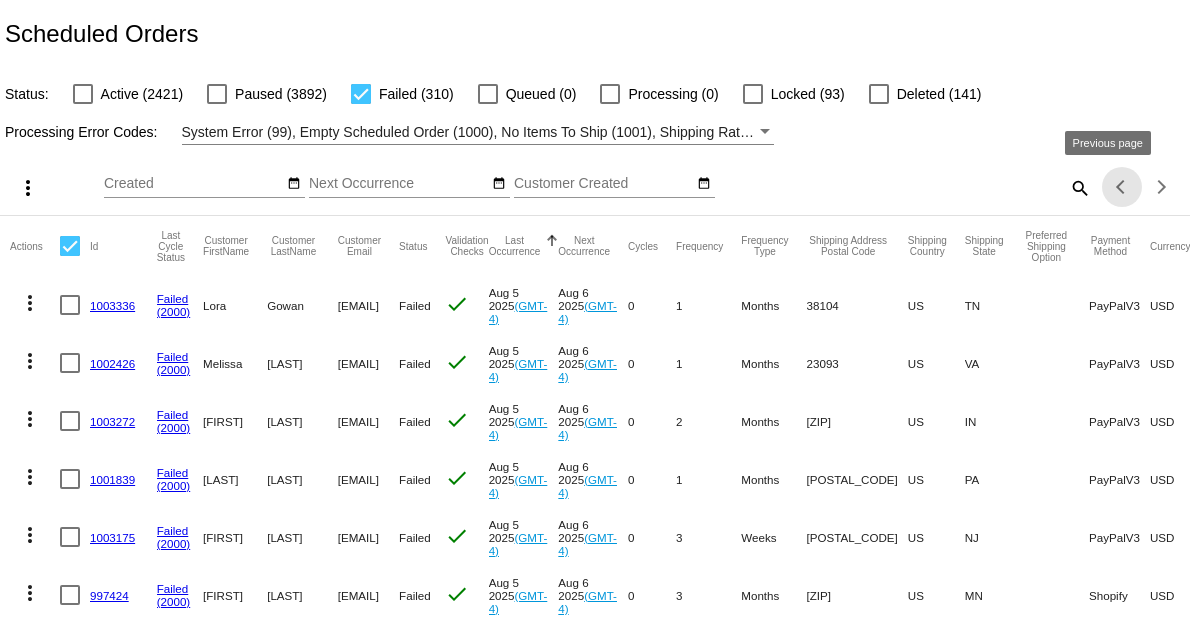 click 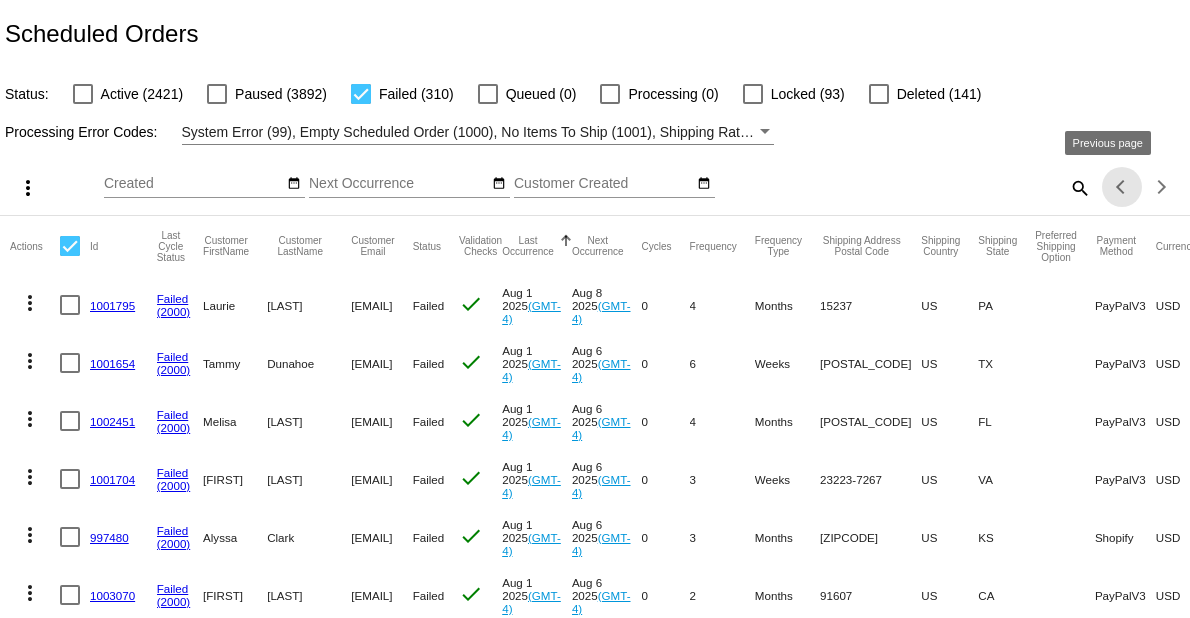 click 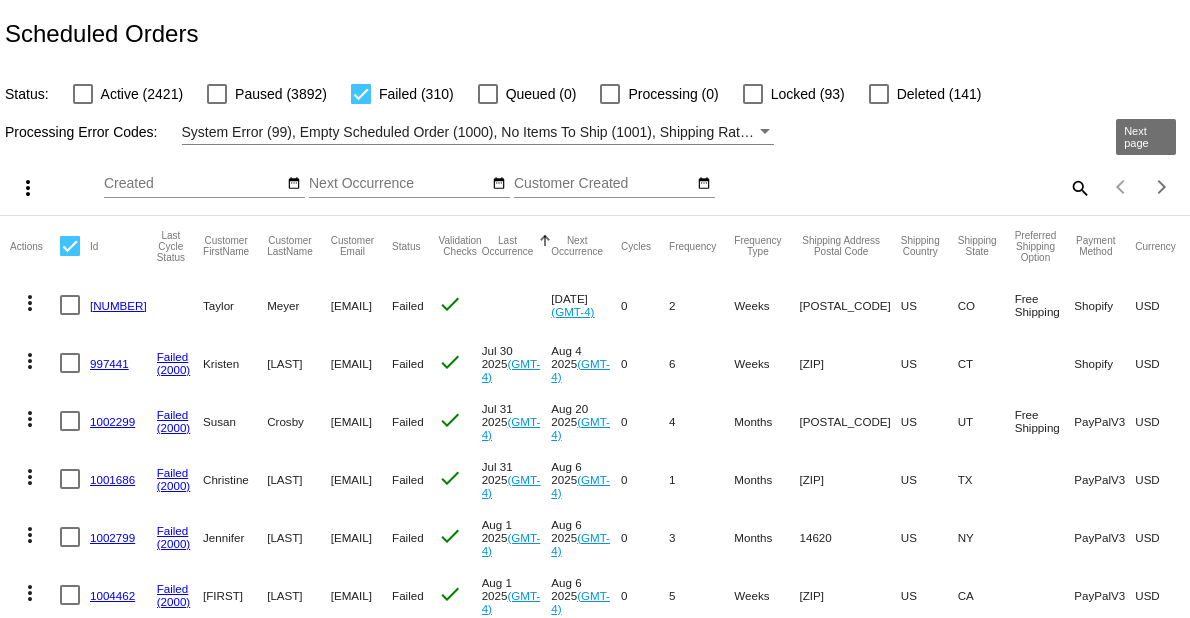 click 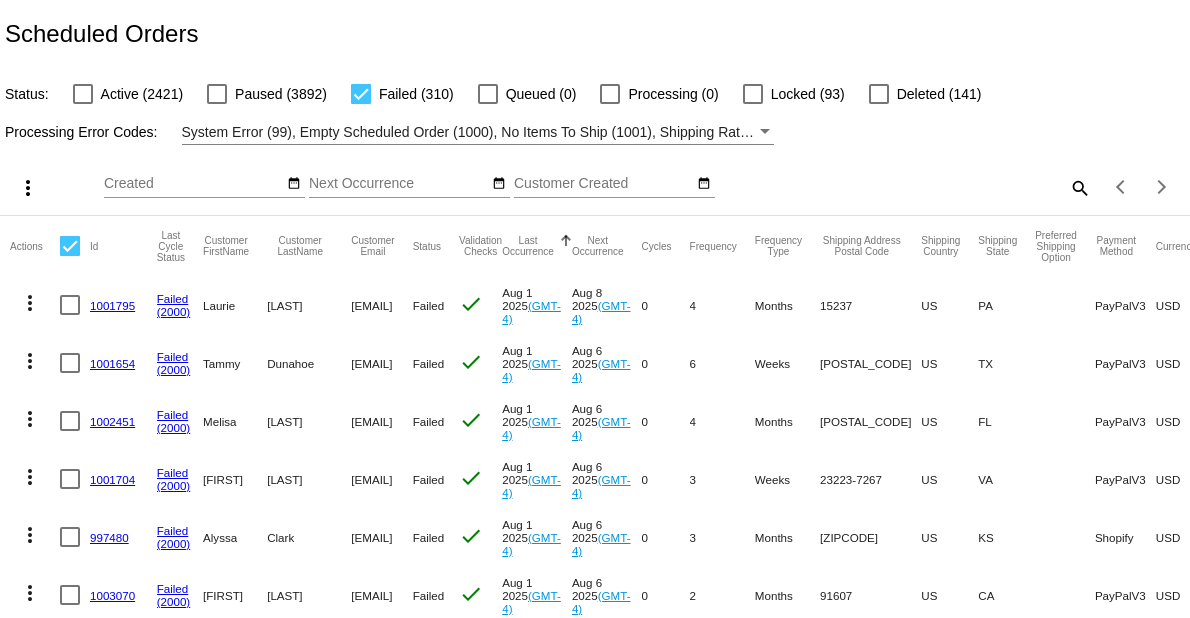 click at bounding box center [70, 246] 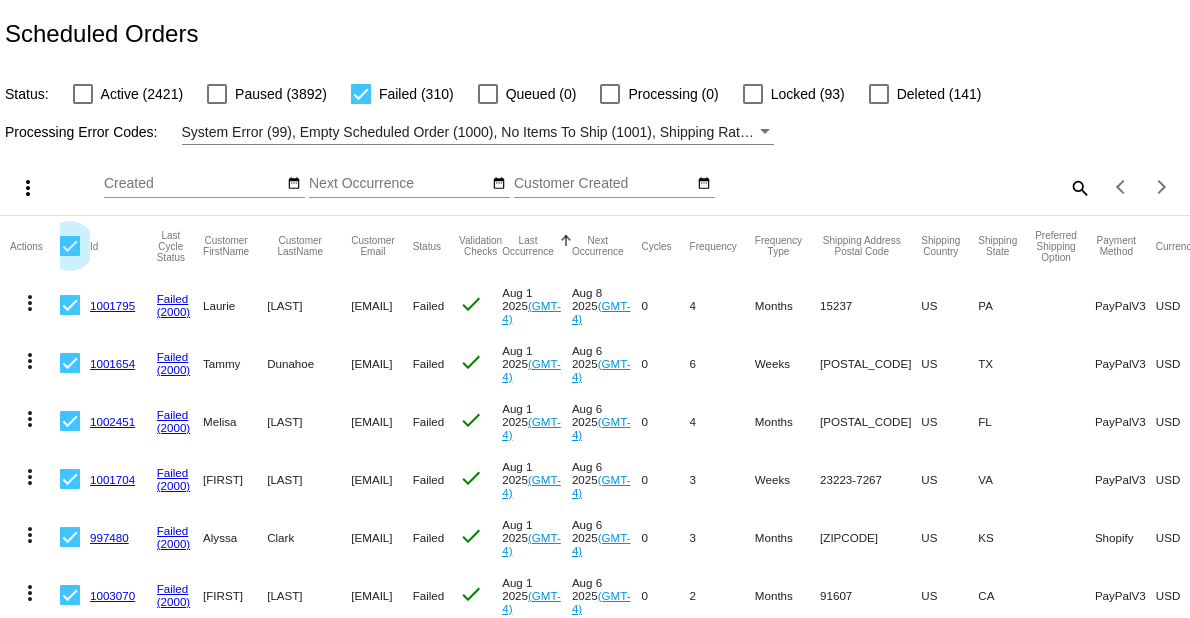 click at bounding box center [70, 246] 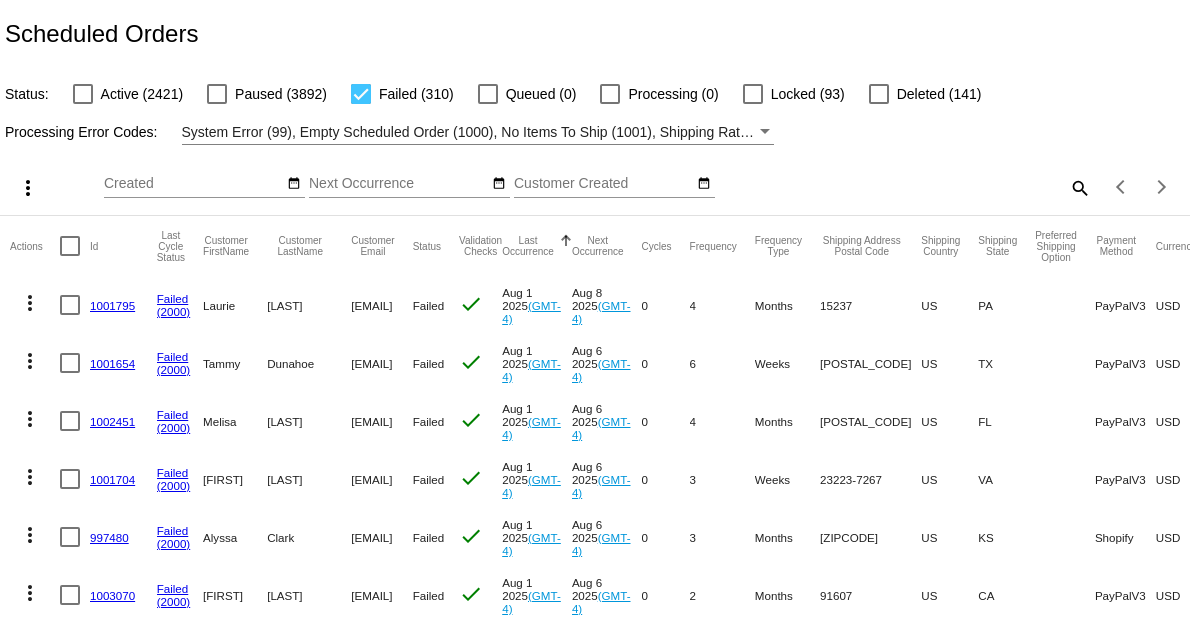 click at bounding box center [70, 246] 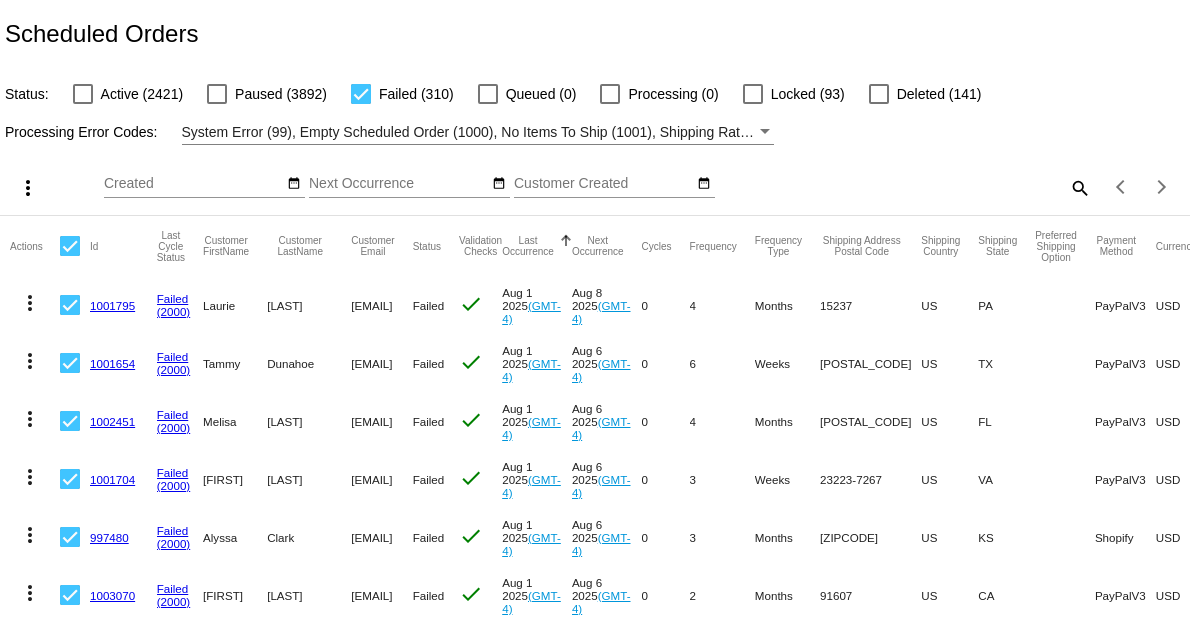 click on "more_vert" at bounding box center (28, 188) 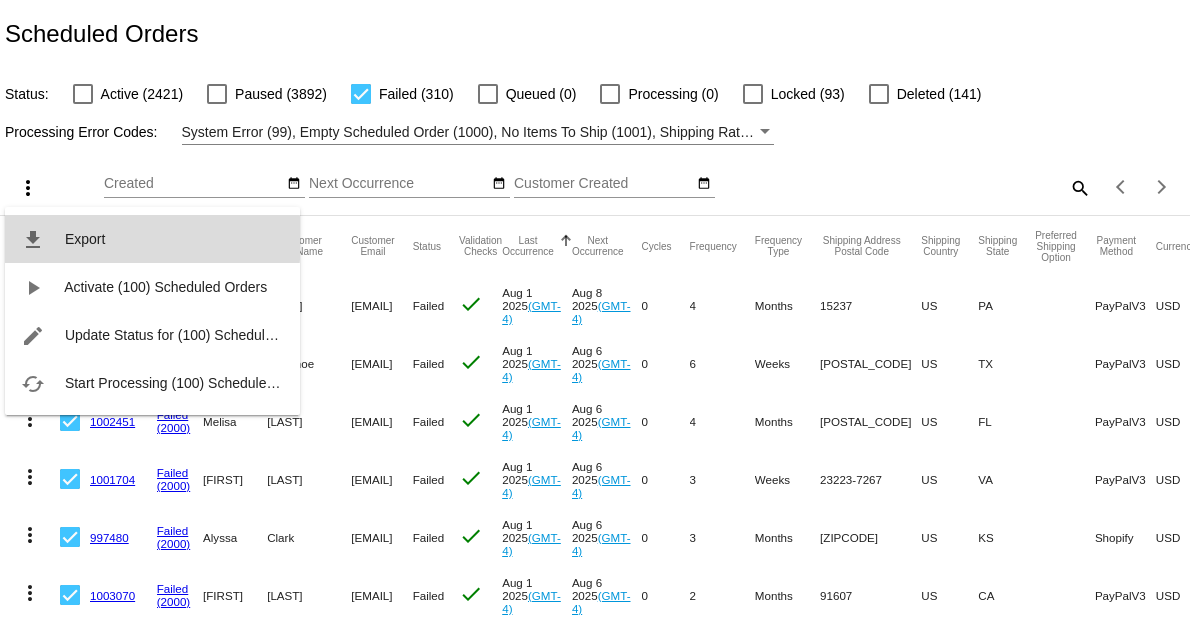 click on "Export" at bounding box center (85, 239) 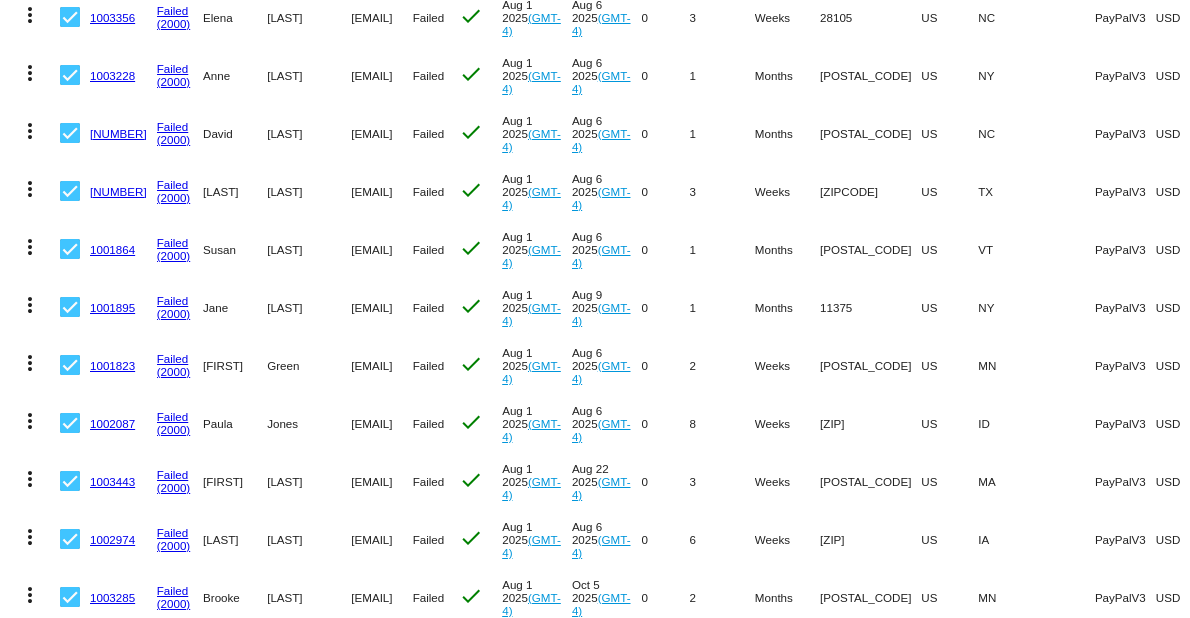 scroll, scrollTop: 1800, scrollLeft: 0, axis: vertical 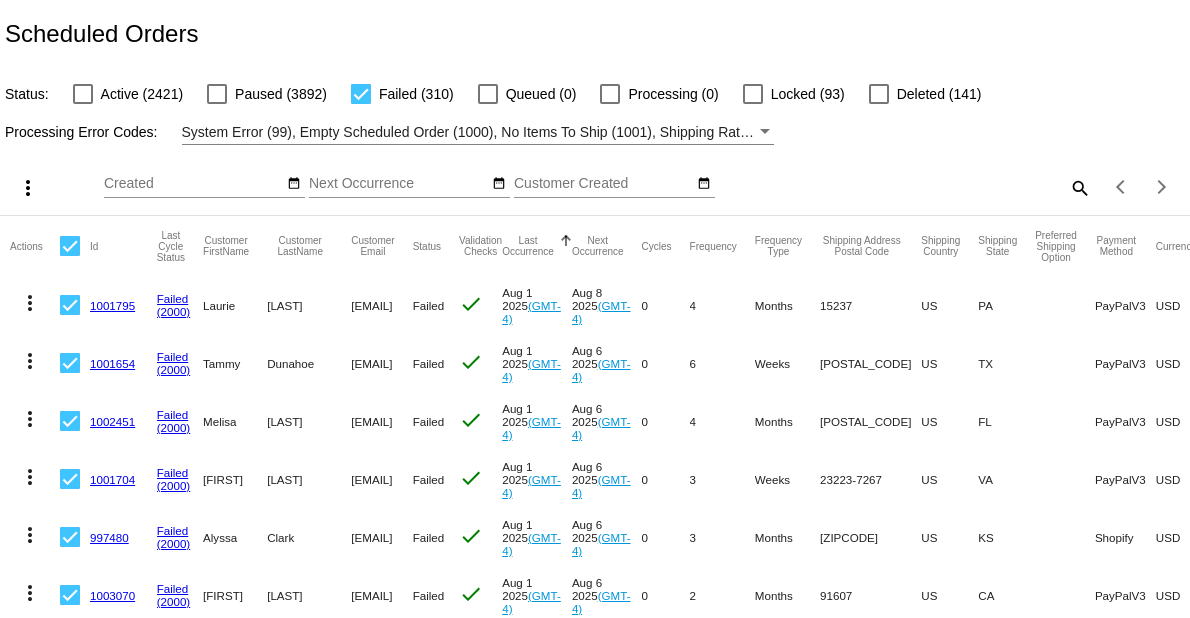 click at bounding box center [70, 246] 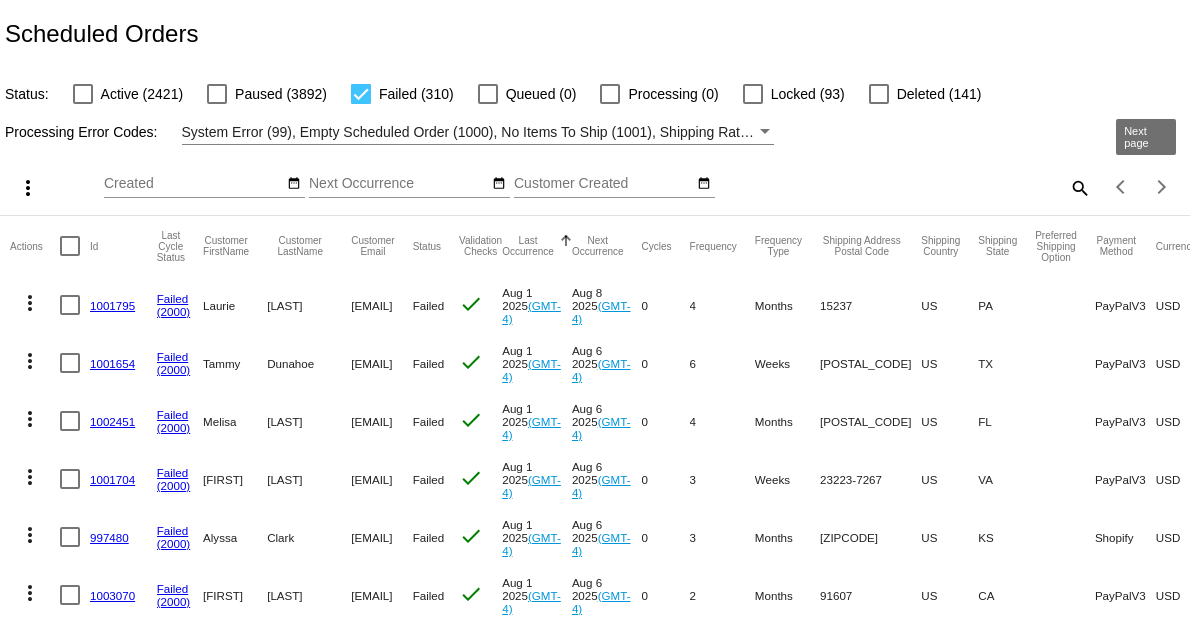click 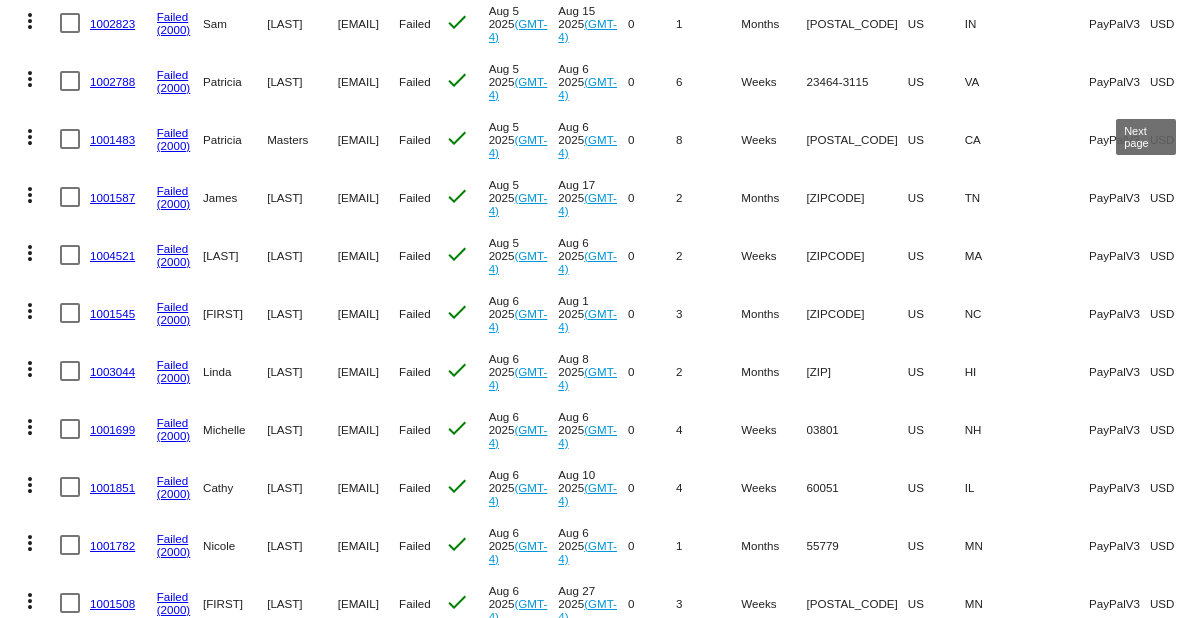 scroll, scrollTop: 5530, scrollLeft: 0, axis: vertical 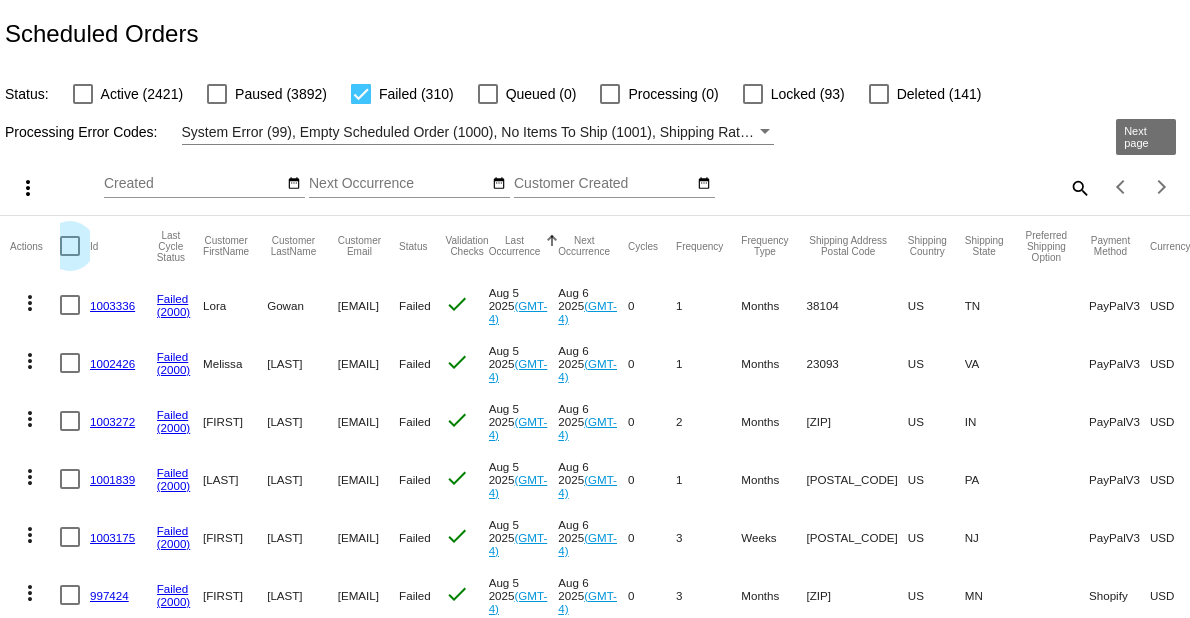 click at bounding box center (70, 246) 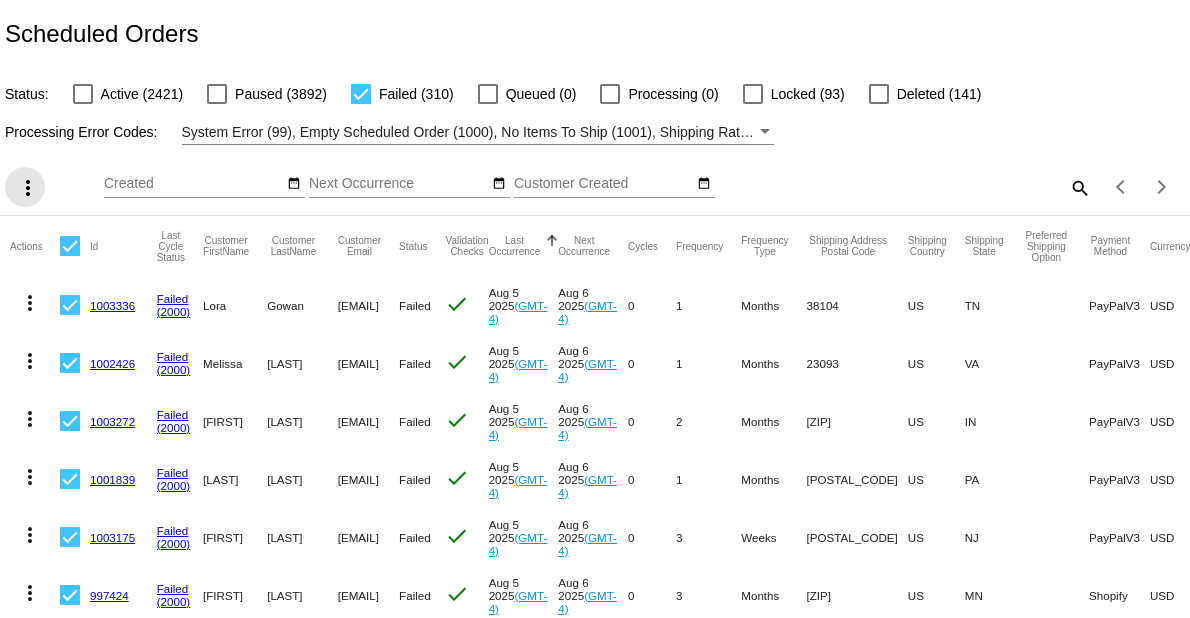 click on "more_vert" at bounding box center [28, 188] 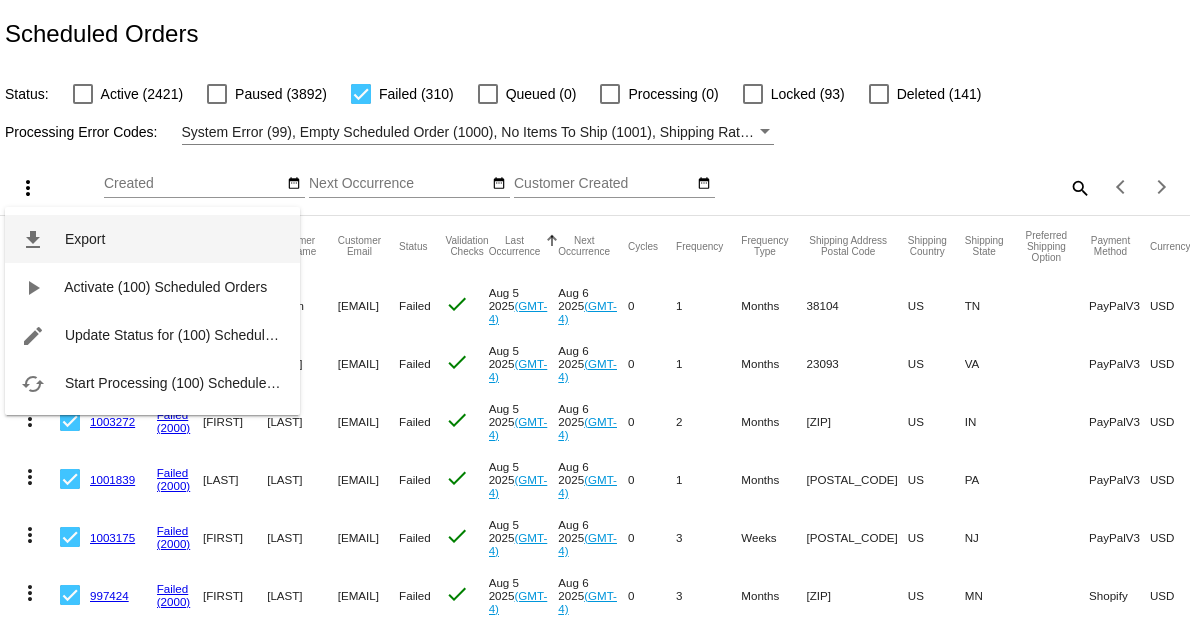 click on "Export" at bounding box center (85, 239) 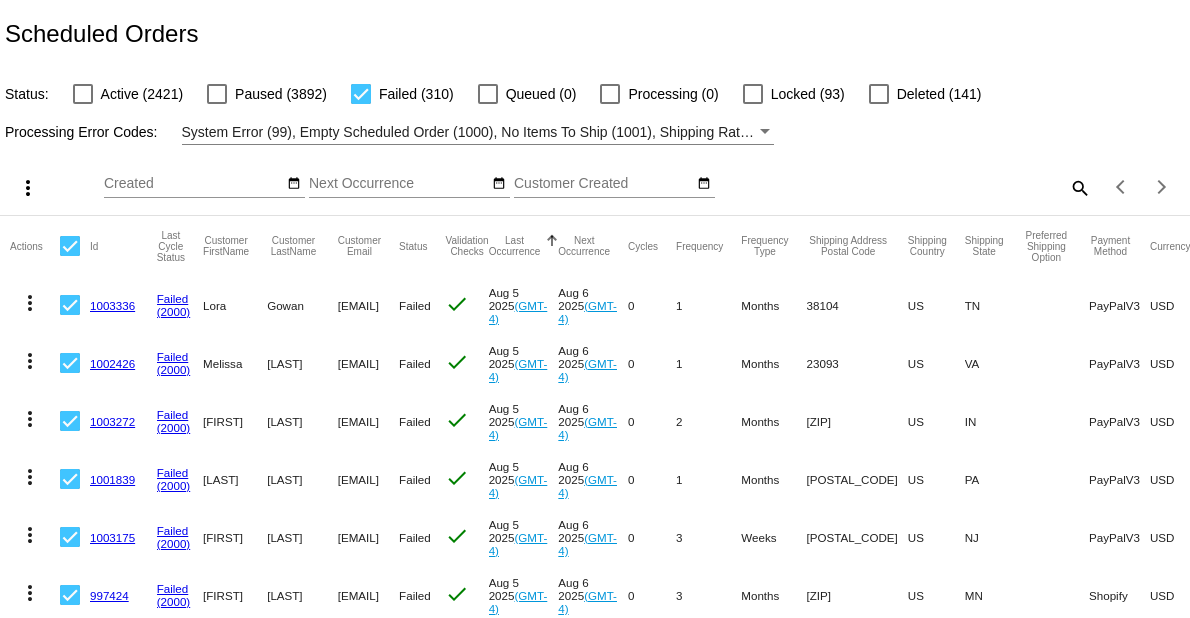 click at bounding box center (70, 246) 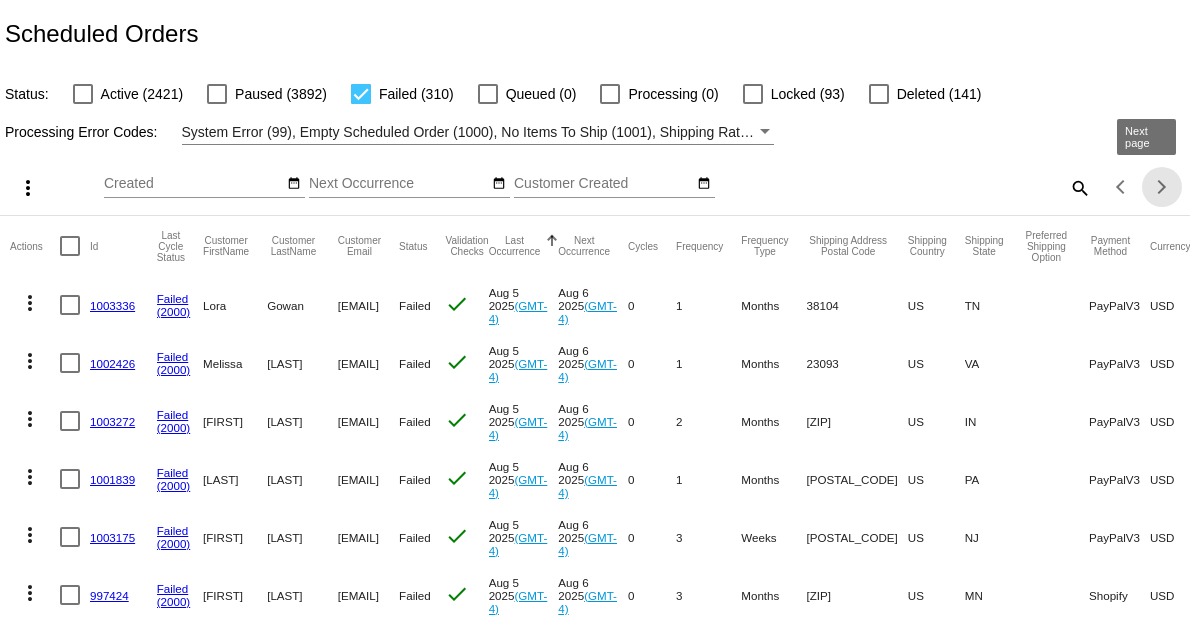 click 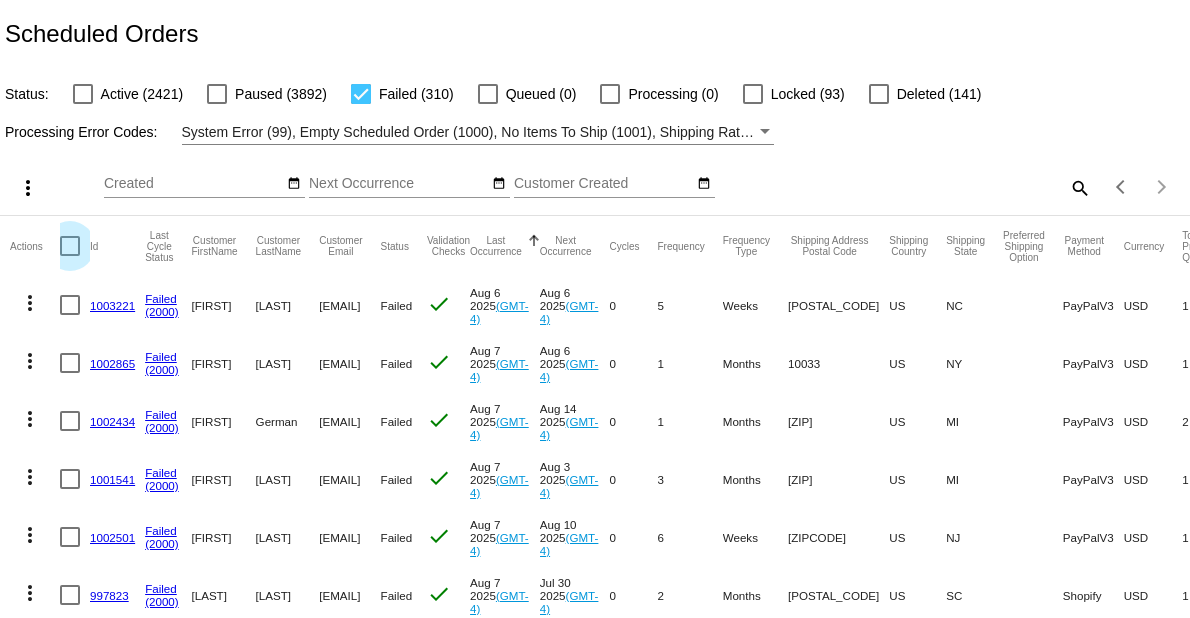 click at bounding box center (70, 246) 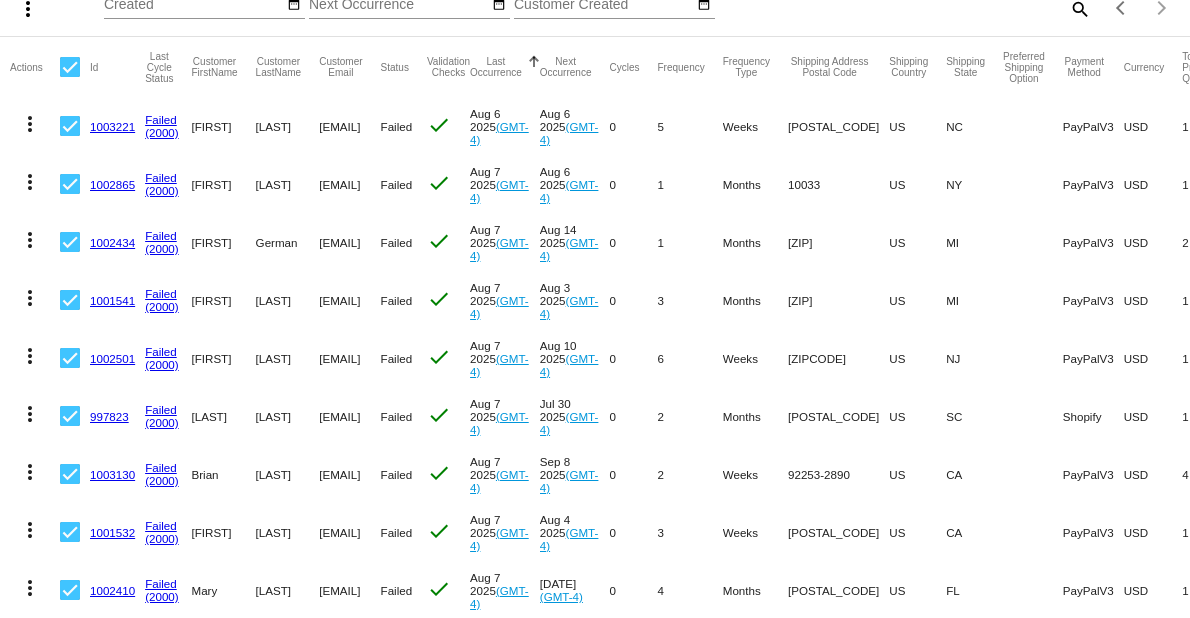 scroll, scrollTop: 0, scrollLeft: 0, axis: both 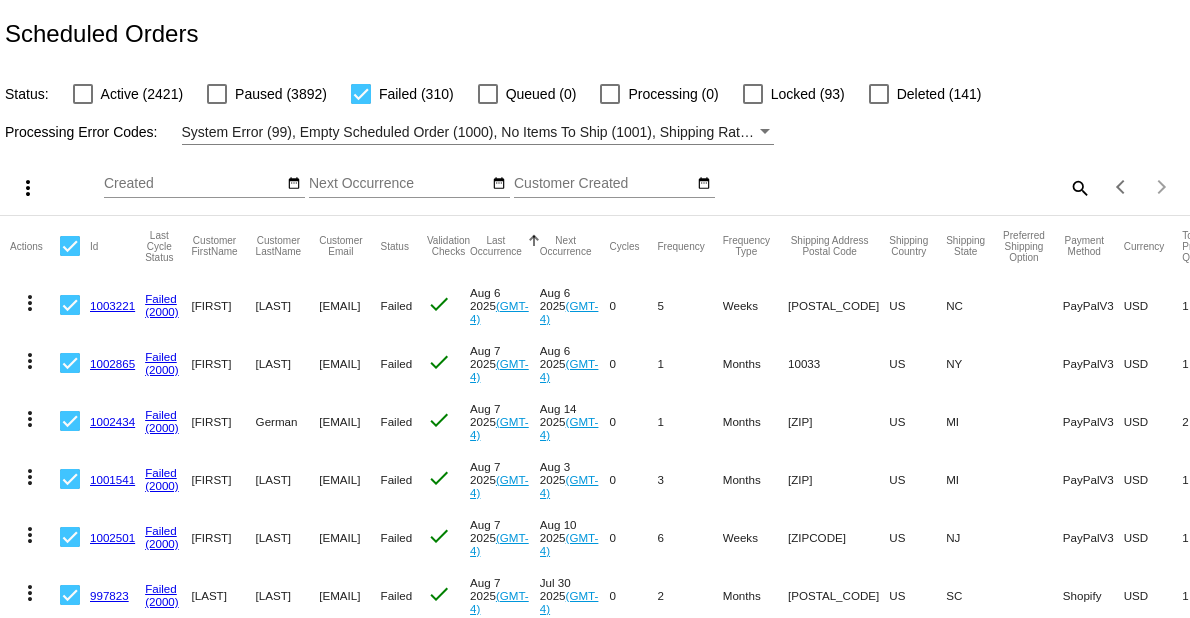 click on "more_vert" at bounding box center [28, 188] 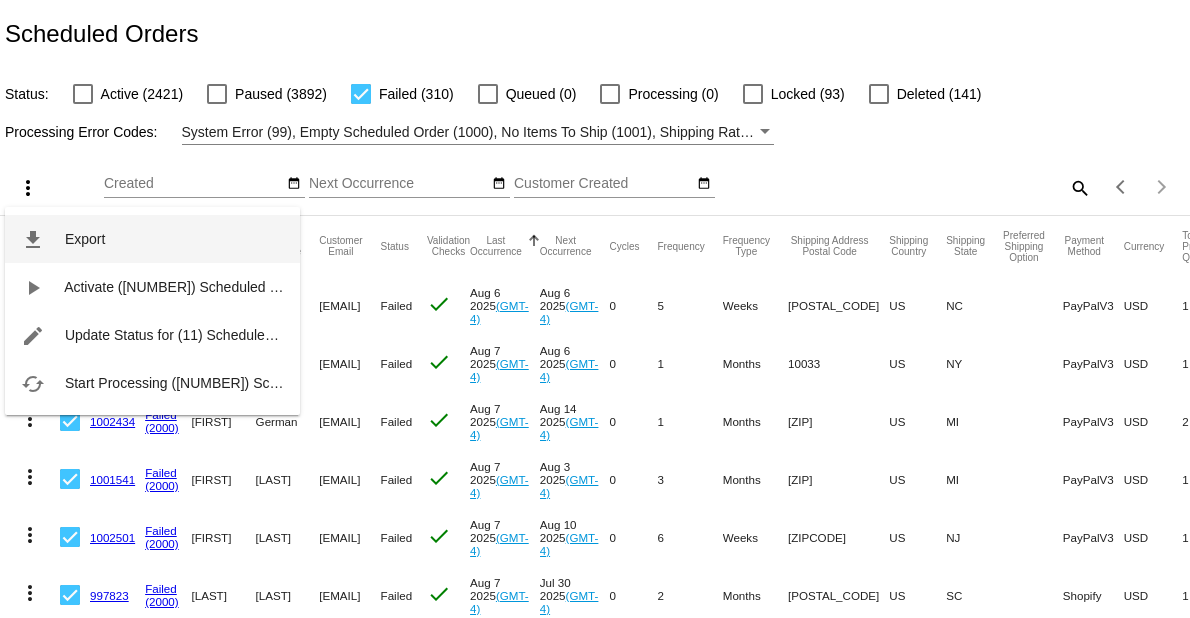 click on "Export" at bounding box center [85, 239] 